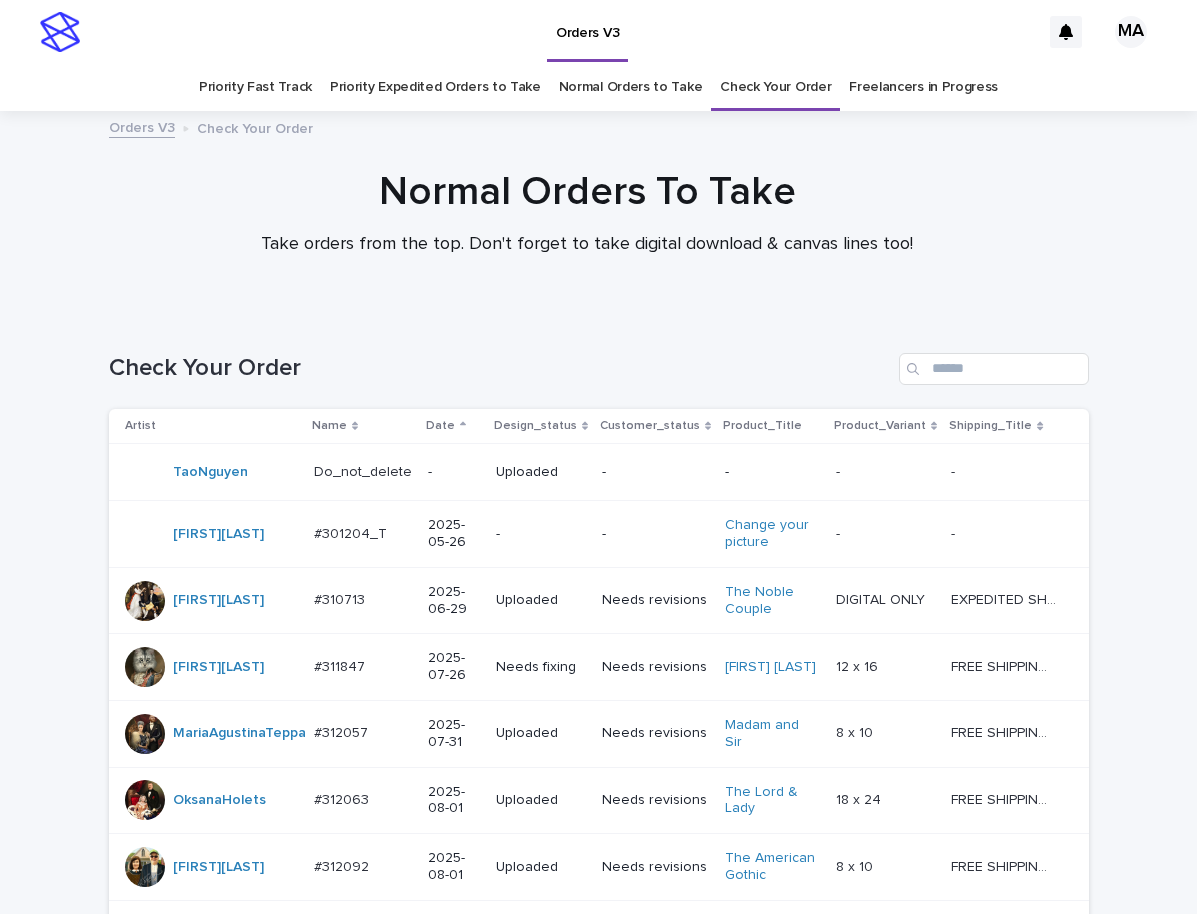 scroll, scrollTop: 0, scrollLeft: 0, axis: both 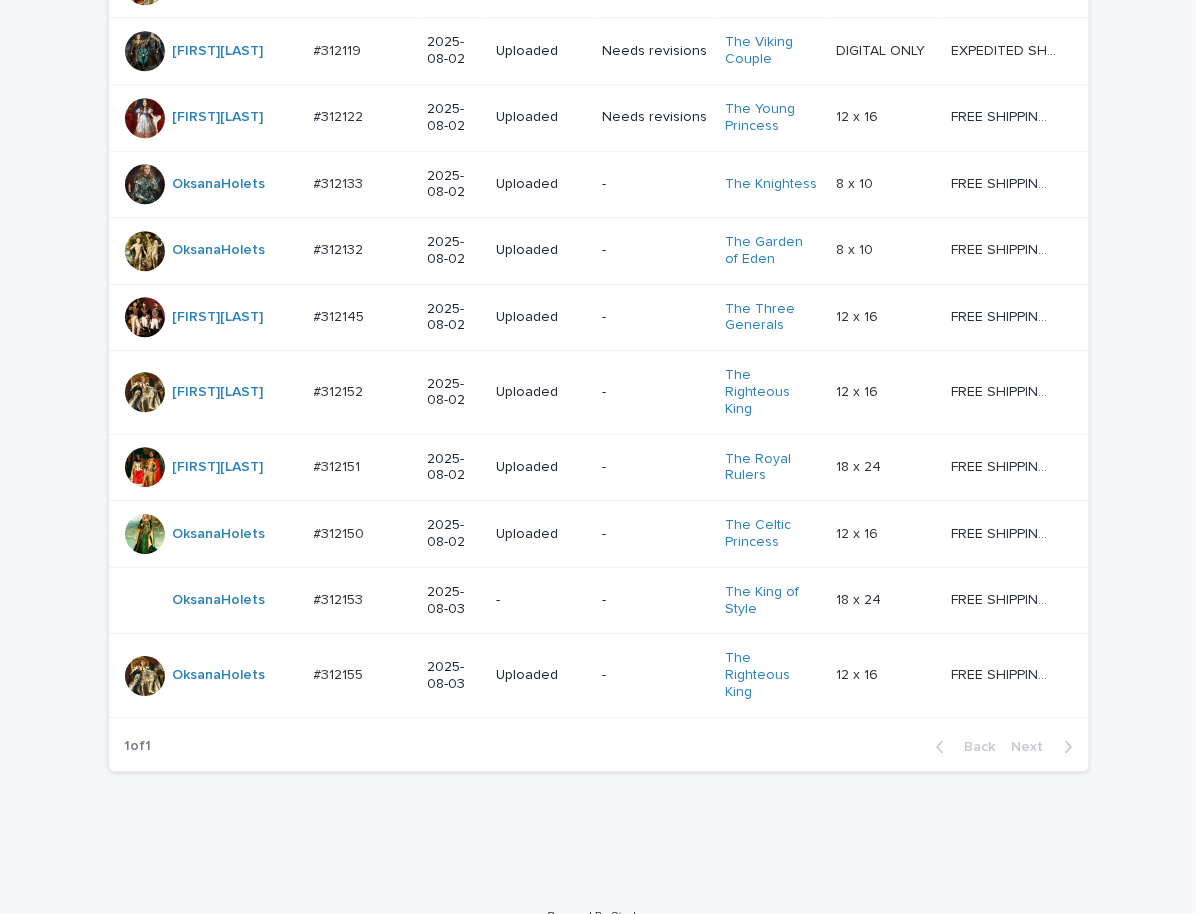 click on "Loading... Saving… Loading... Saving… Check Your Order Artist Name Date Design_status Customer_status Product_Title Product_Variant Shipping_Title TaoNguyen   Do_not_delete Do_not_delete   - Uploaded - - - -   - -   RolaineSanJuan   #301204_T #301204_T   2025-05-26 - - Change your picture   - -   - -   MariiaBuchka   #310713 #310713   2025-06-29 Uploaded Needs revisions The Noble Couple   DIGITAL ONLY DIGITAL ONLY   EXPEDITED SHIPPING - preview in 1 business day; delivery up to 5 business days after your approval. EXPEDITED SHIPPING - preview in 1 business day; delivery up to 5 business days after your approval.   MariiaBuchka   #311847 #311847   2025-07-26 Needs fixing Needs revisions Duke Whiskers   12 x 16 12 x 16   FREE SHIPPING - preview in 1-2 business days, after your approval delivery will take 5-10 b.d. FREE SHIPPING - preview in 1-2 business days, after your approval delivery will take 5-10 b.d.   MariaAgustinaTeppa   #312057 #312057   2025-07-31 Uploaded Needs revisions   8 x 10" at bounding box center (598, -41) 